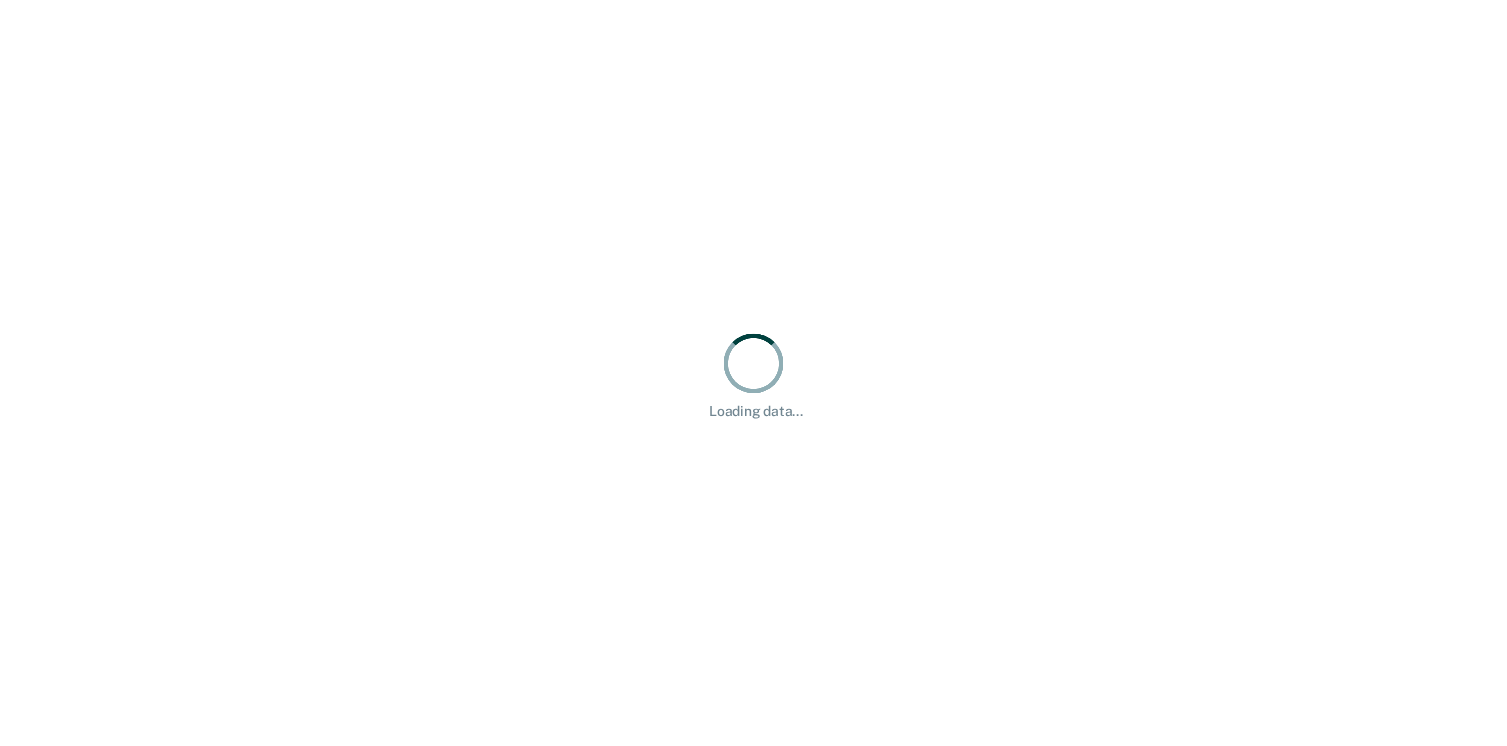 scroll, scrollTop: 0, scrollLeft: 0, axis: both 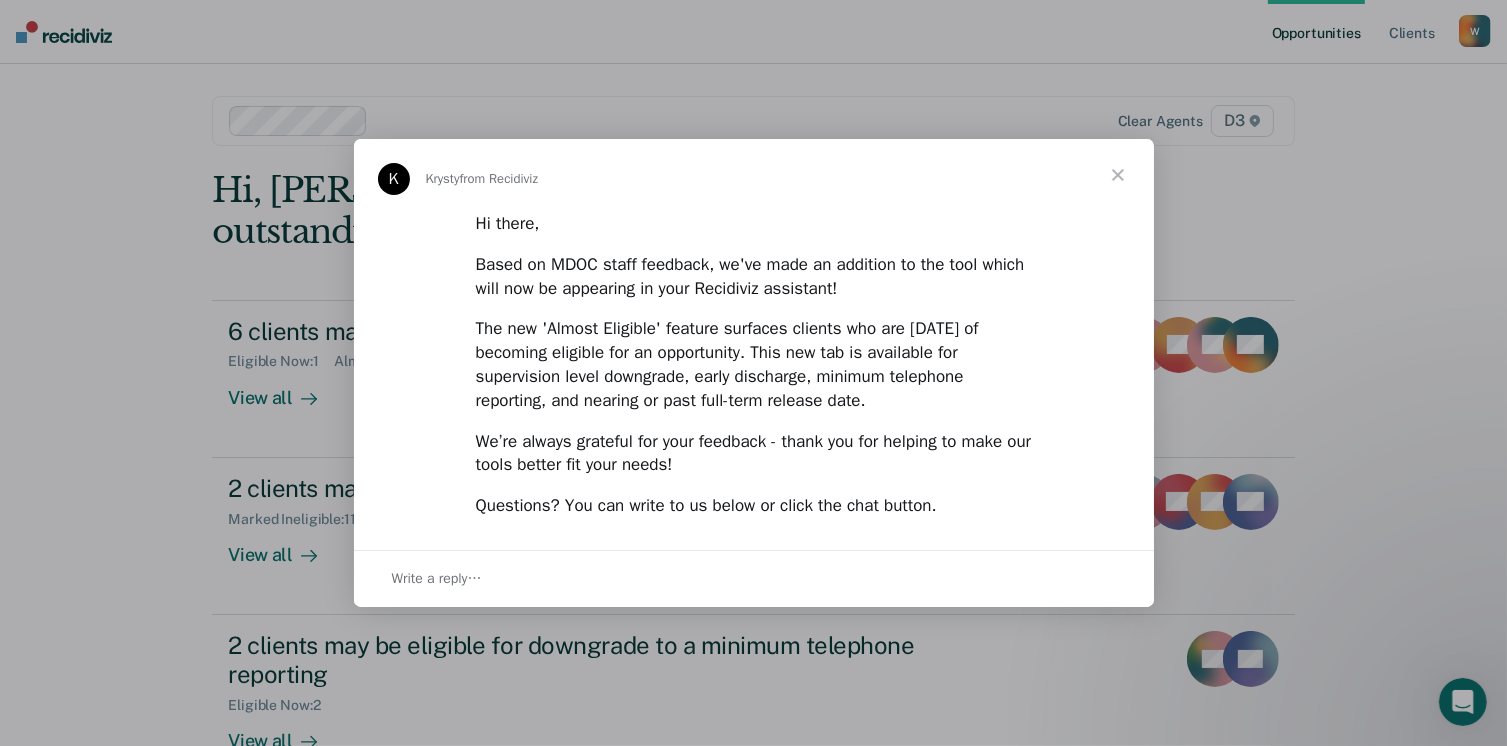 click at bounding box center [1118, 175] 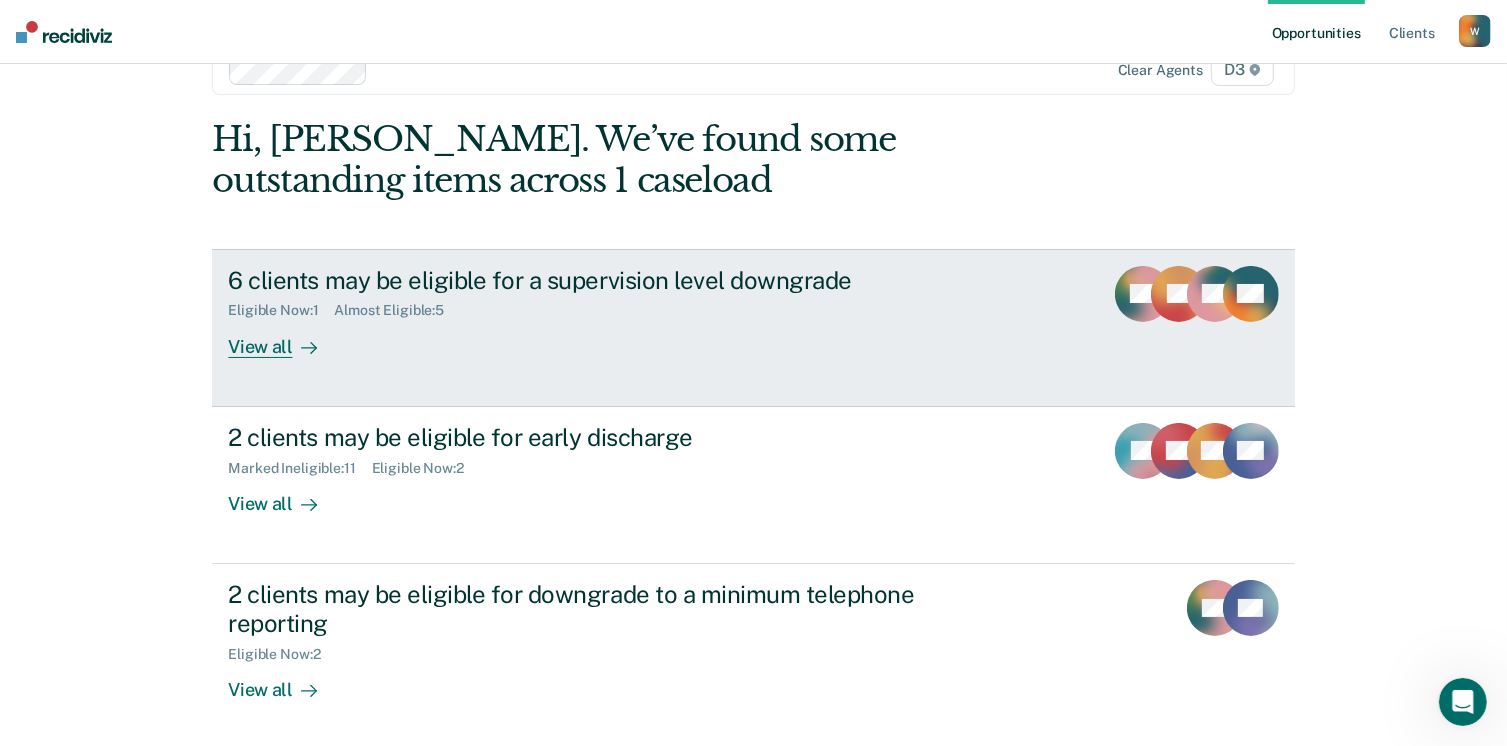 scroll, scrollTop: 53, scrollLeft: 0, axis: vertical 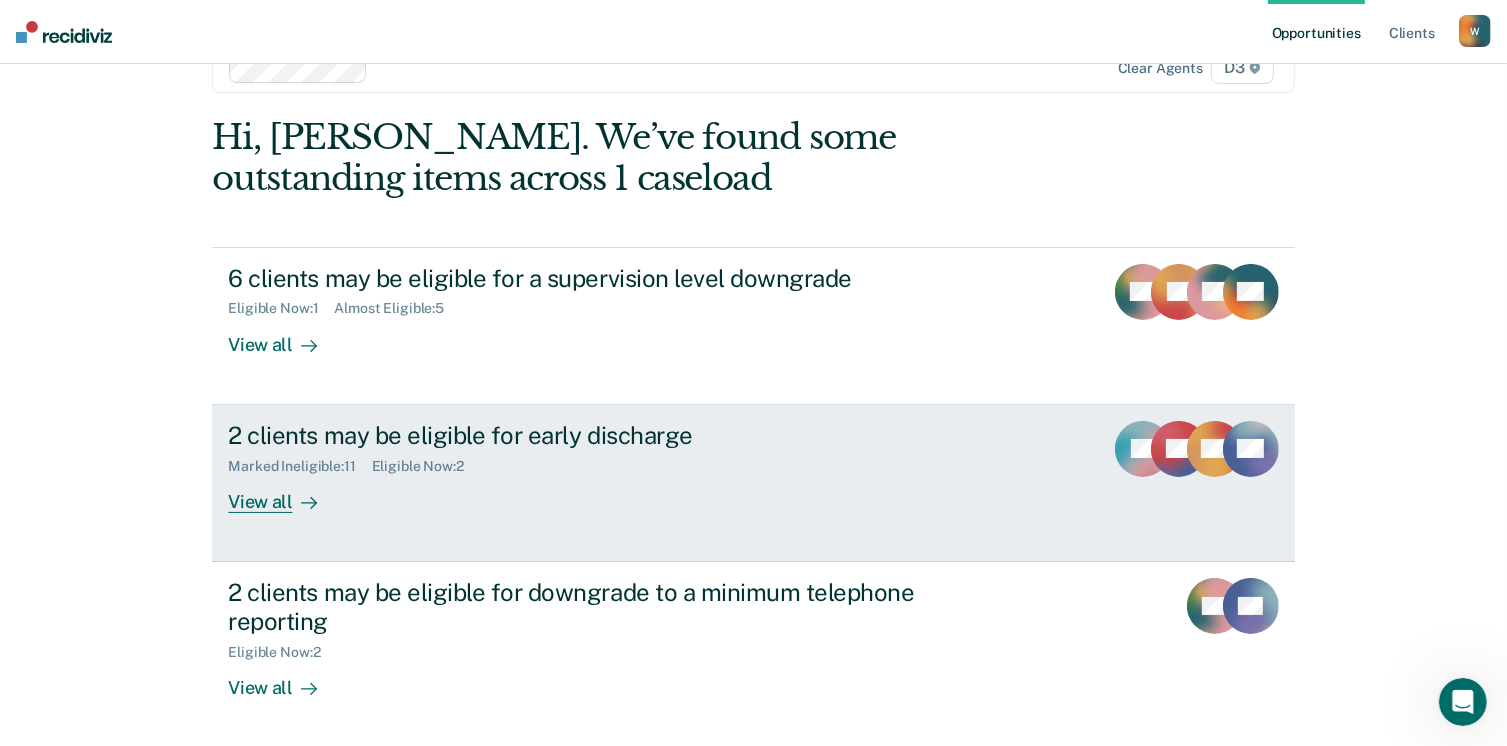 click on "View all" at bounding box center (284, 493) 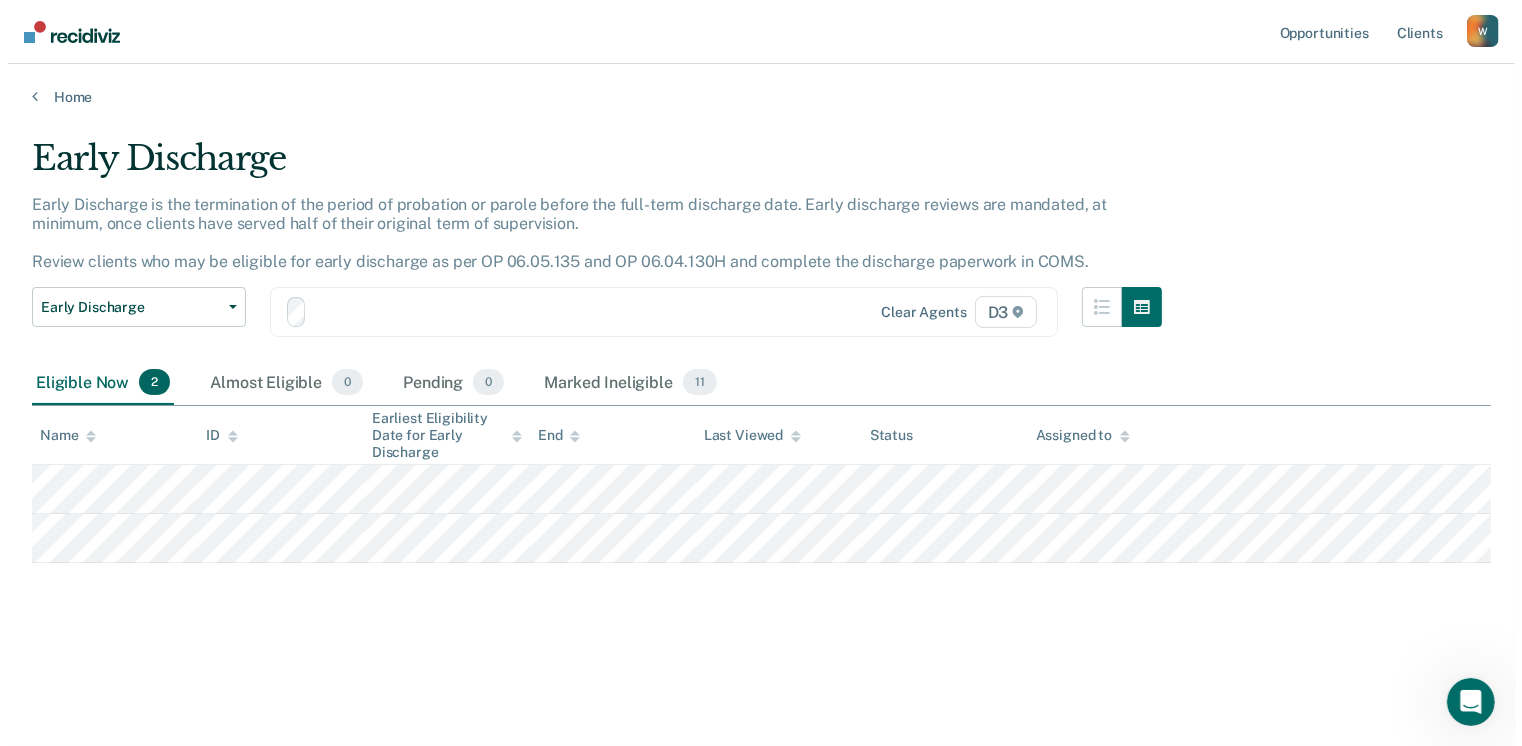 scroll, scrollTop: 0, scrollLeft: 0, axis: both 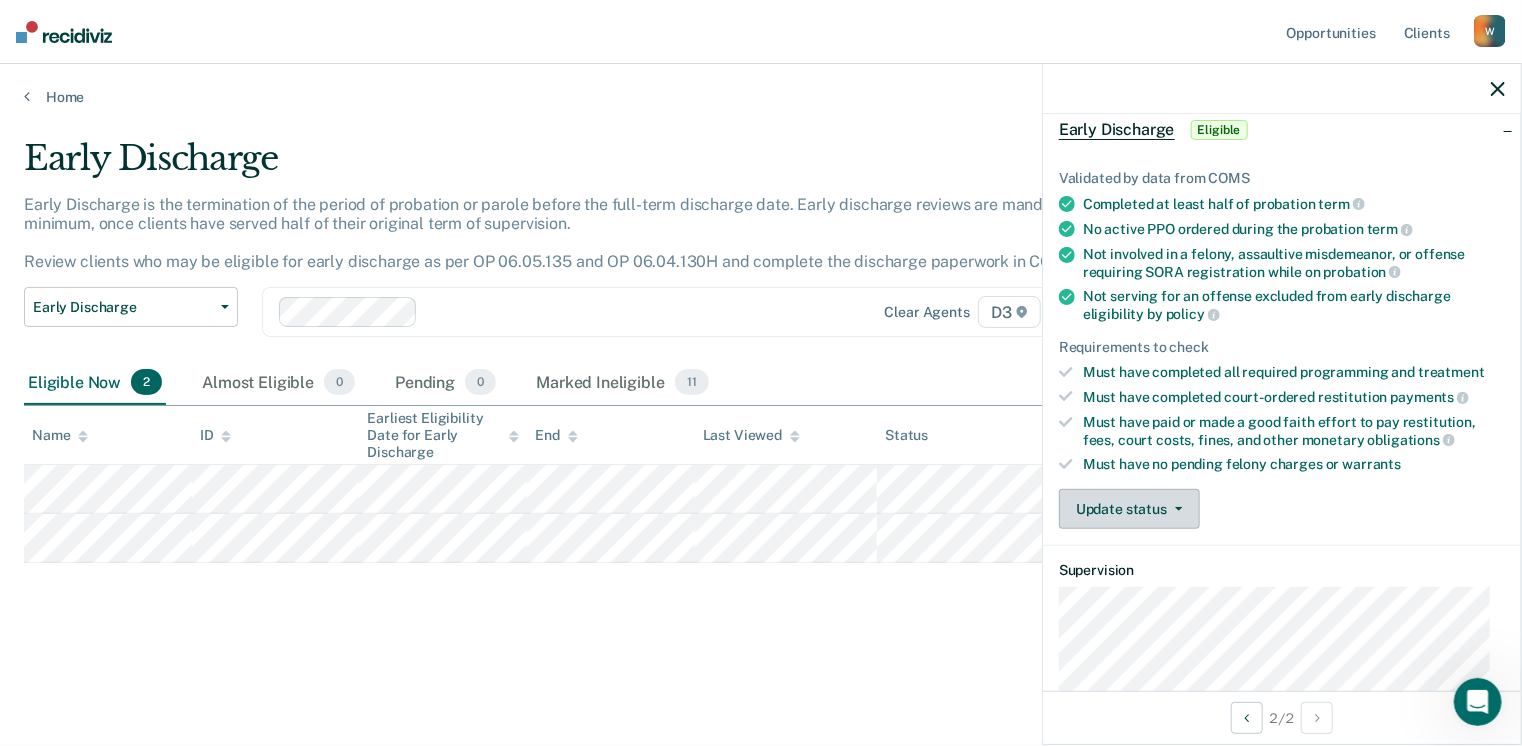 click on "Update status" at bounding box center (1129, 509) 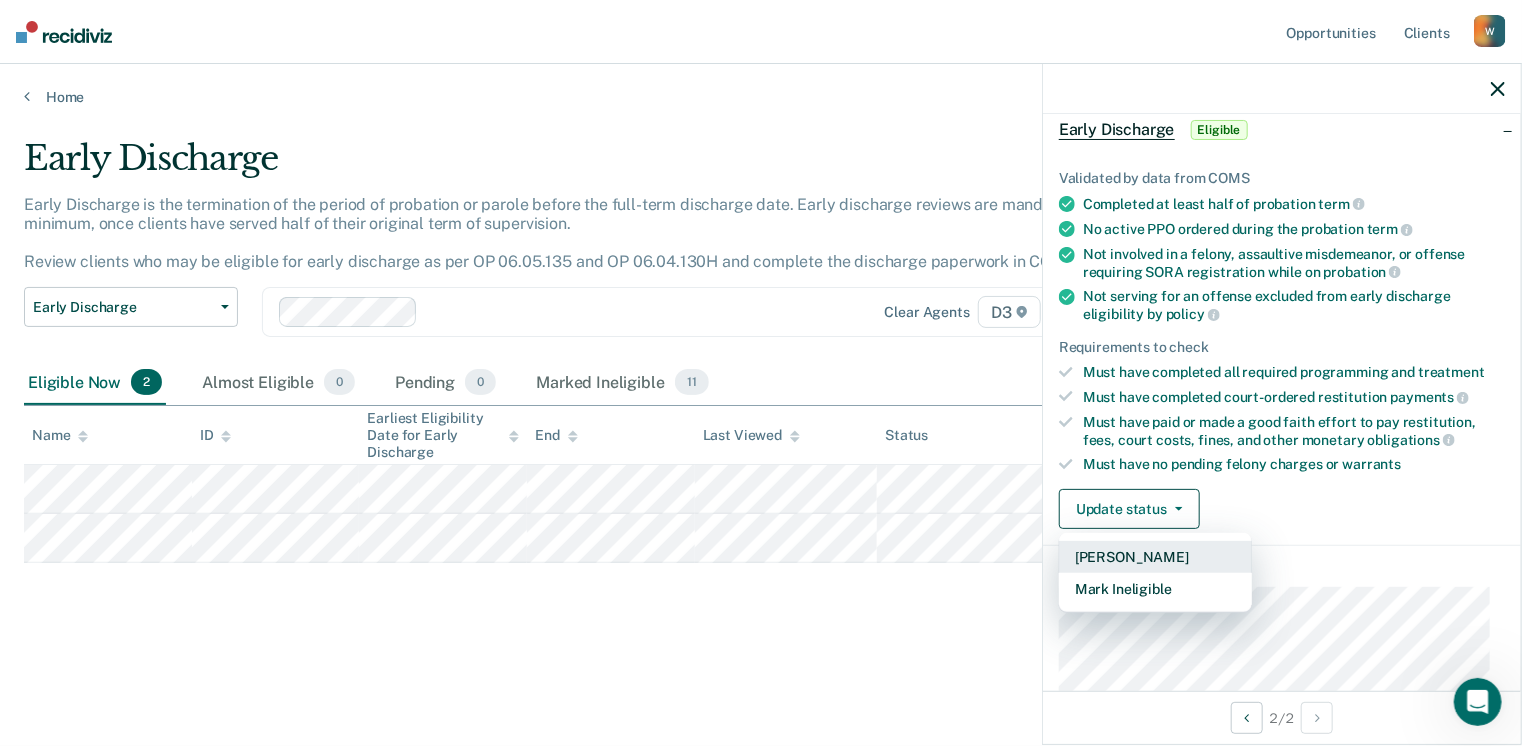 click on "[PERSON_NAME]" at bounding box center (1155, 557) 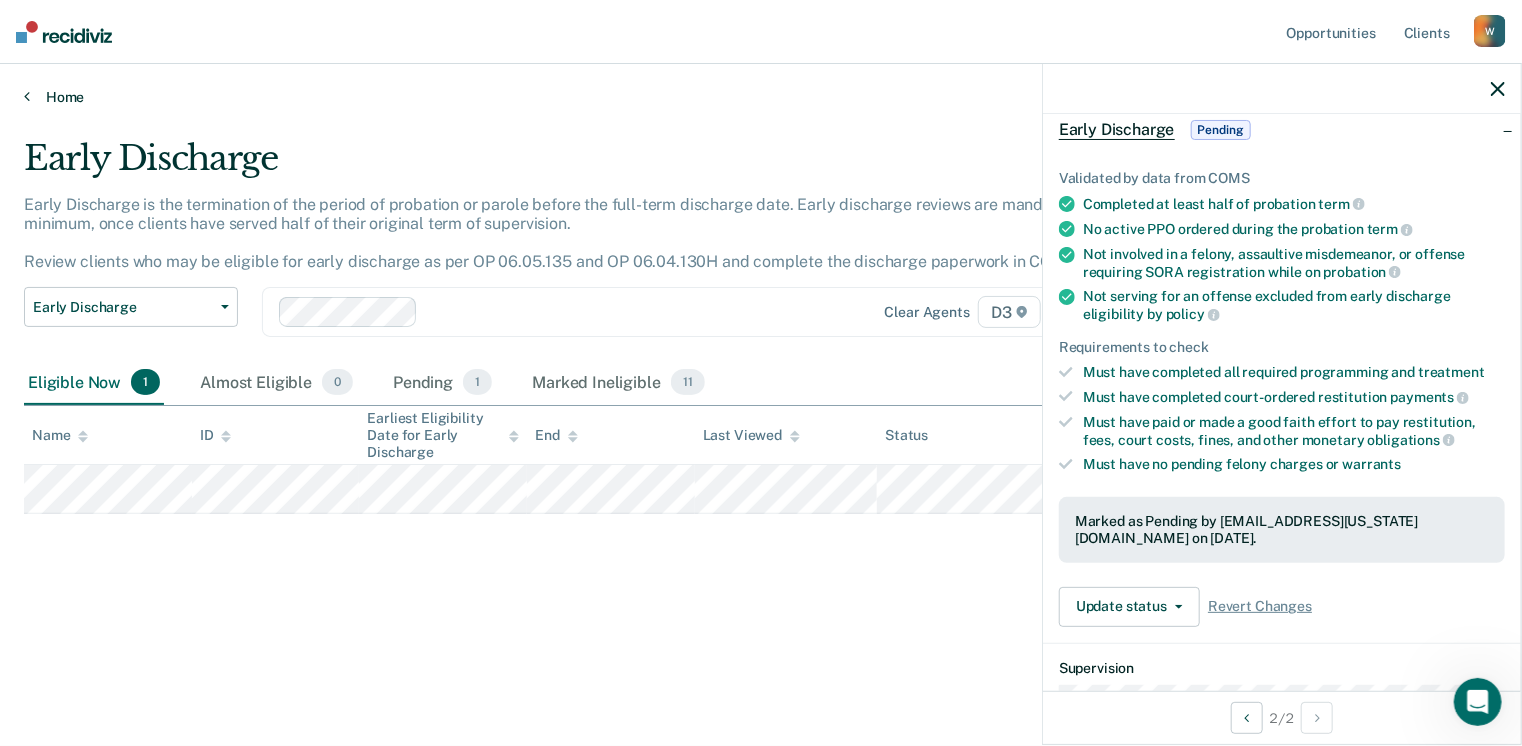click on "Home" at bounding box center [761, 97] 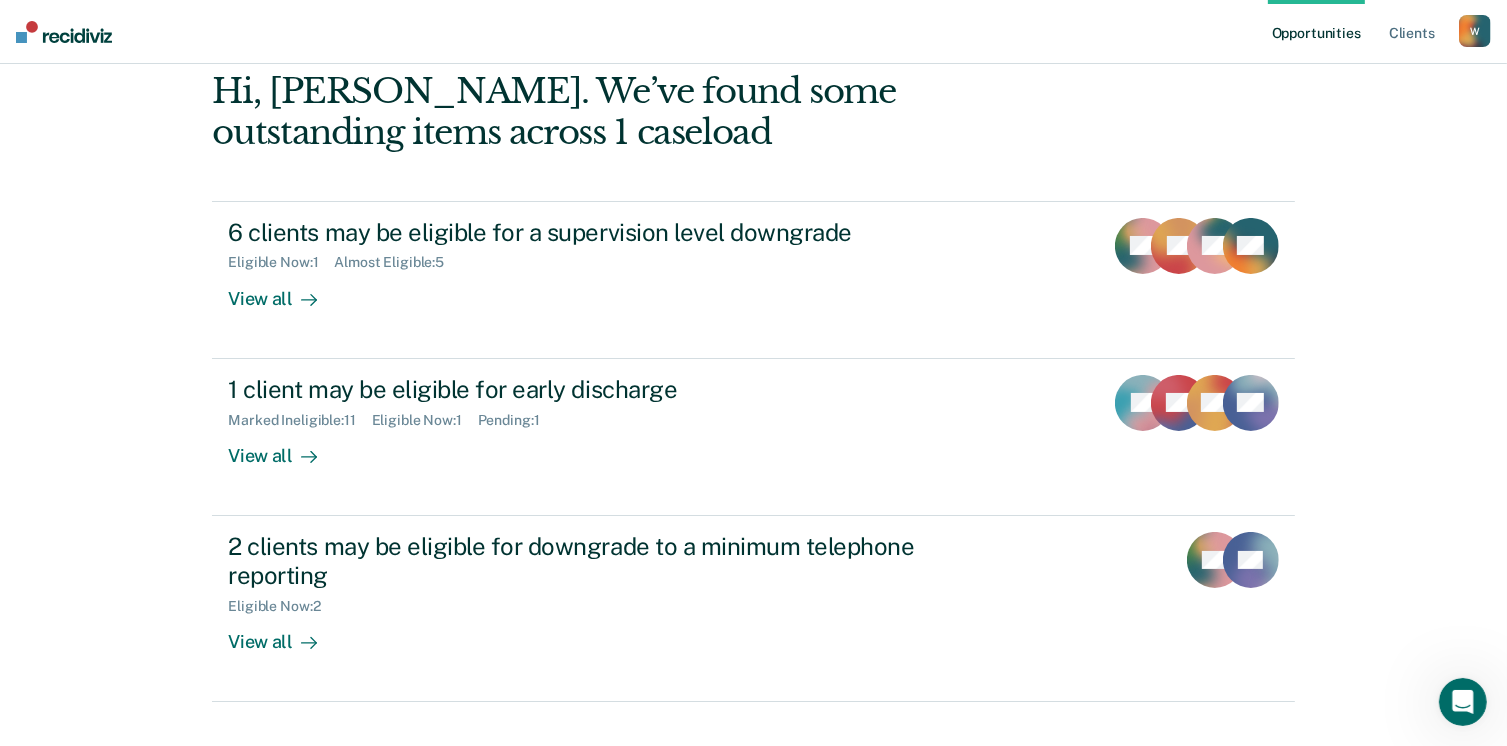 scroll, scrollTop: 100, scrollLeft: 0, axis: vertical 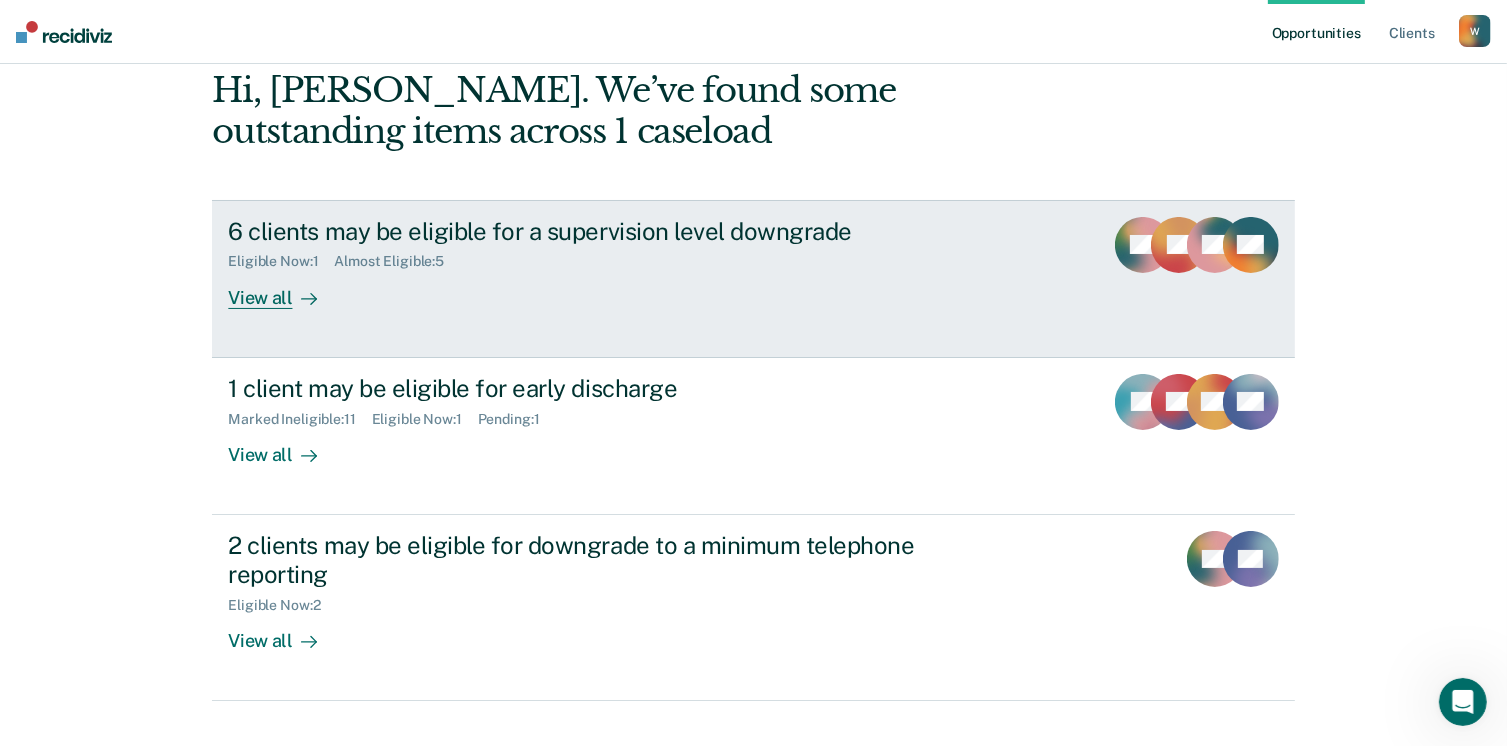 click on "View all" at bounding box center (284, 289) 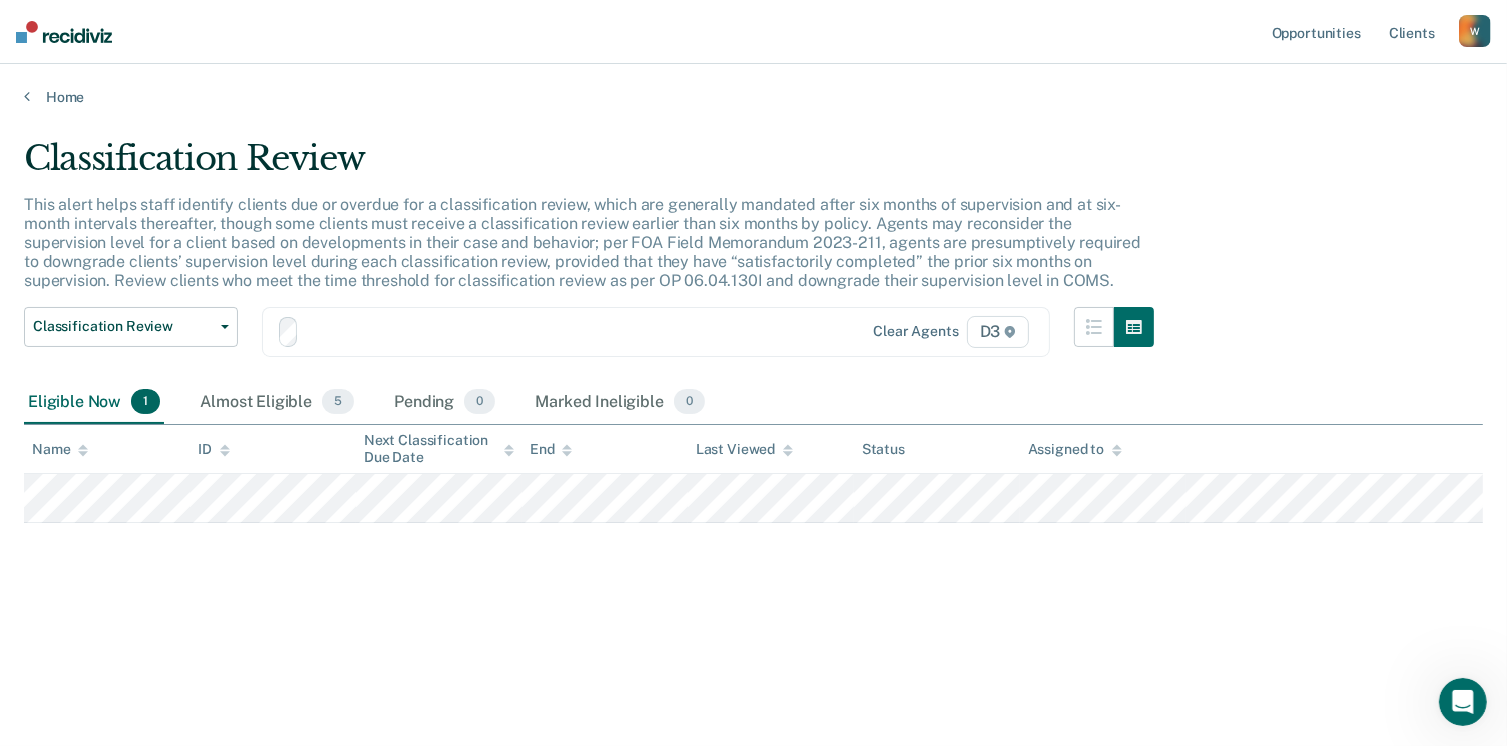 scroll, scrollTop: 0, scrollLeft: 0, axis: both 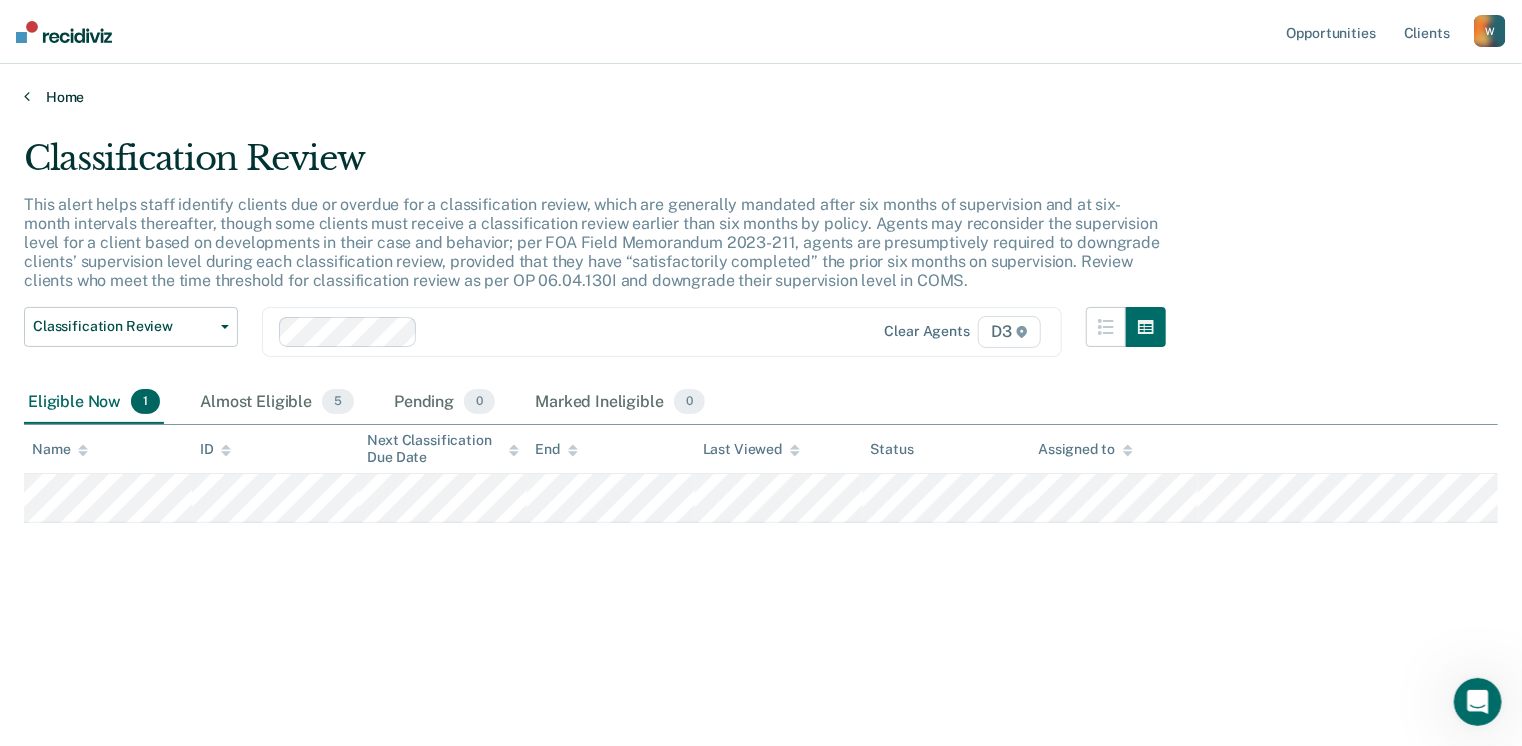 click on "Home" at bounding box center (761, 97) 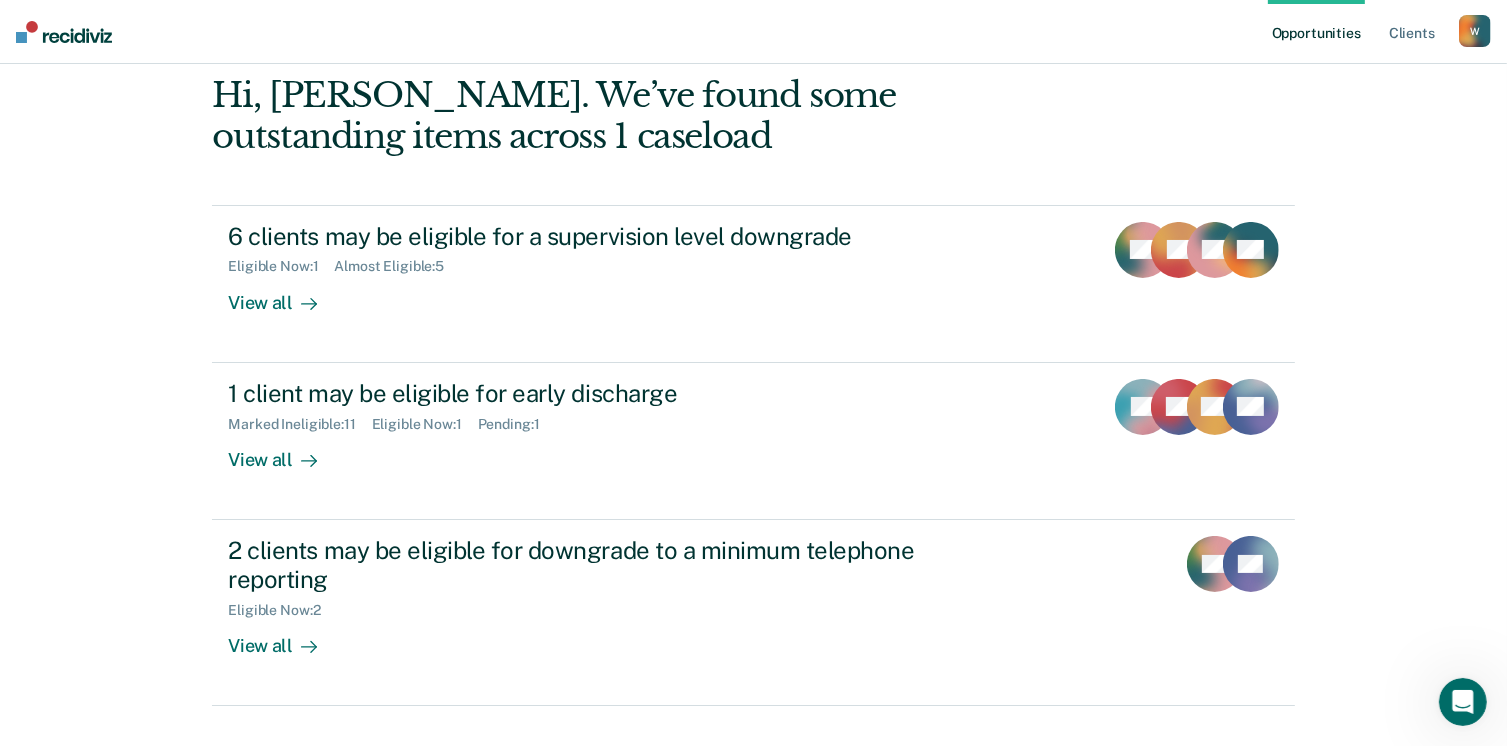 scroll, scrollTop: 98, scrollLeft: 0, axis: vertical 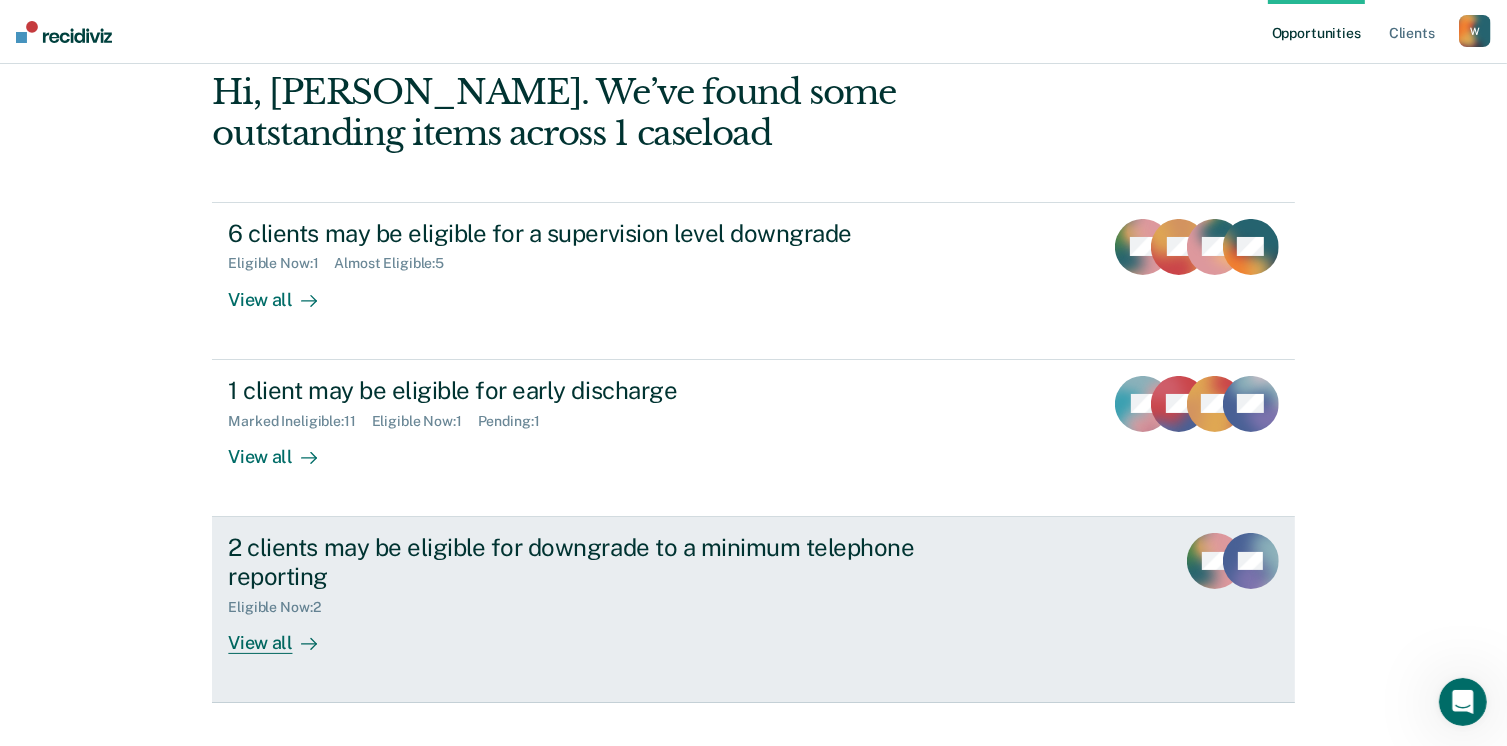 click on "View all" at bounding box center (284, 634) 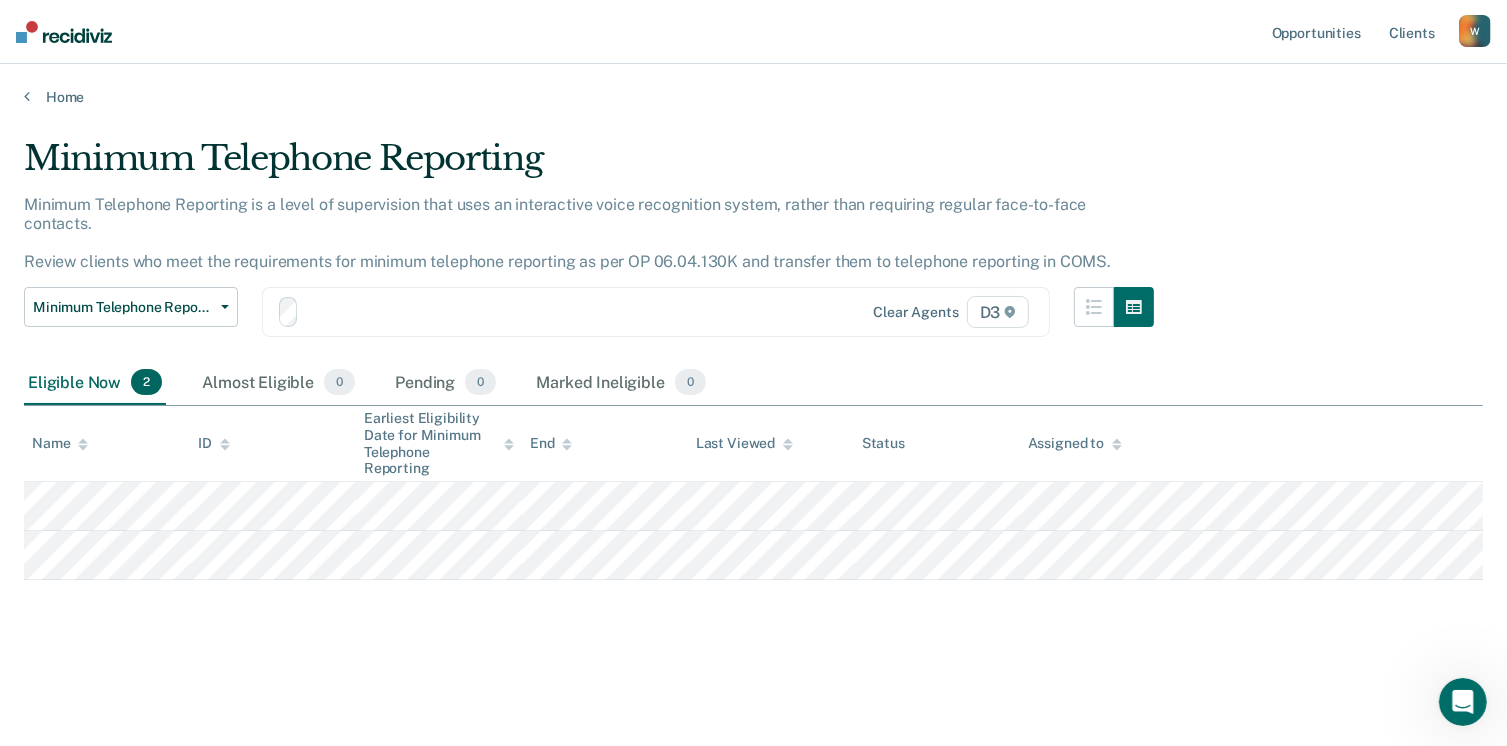 scroll, scrollTop: 0, scrollLeft: 0, axis: both 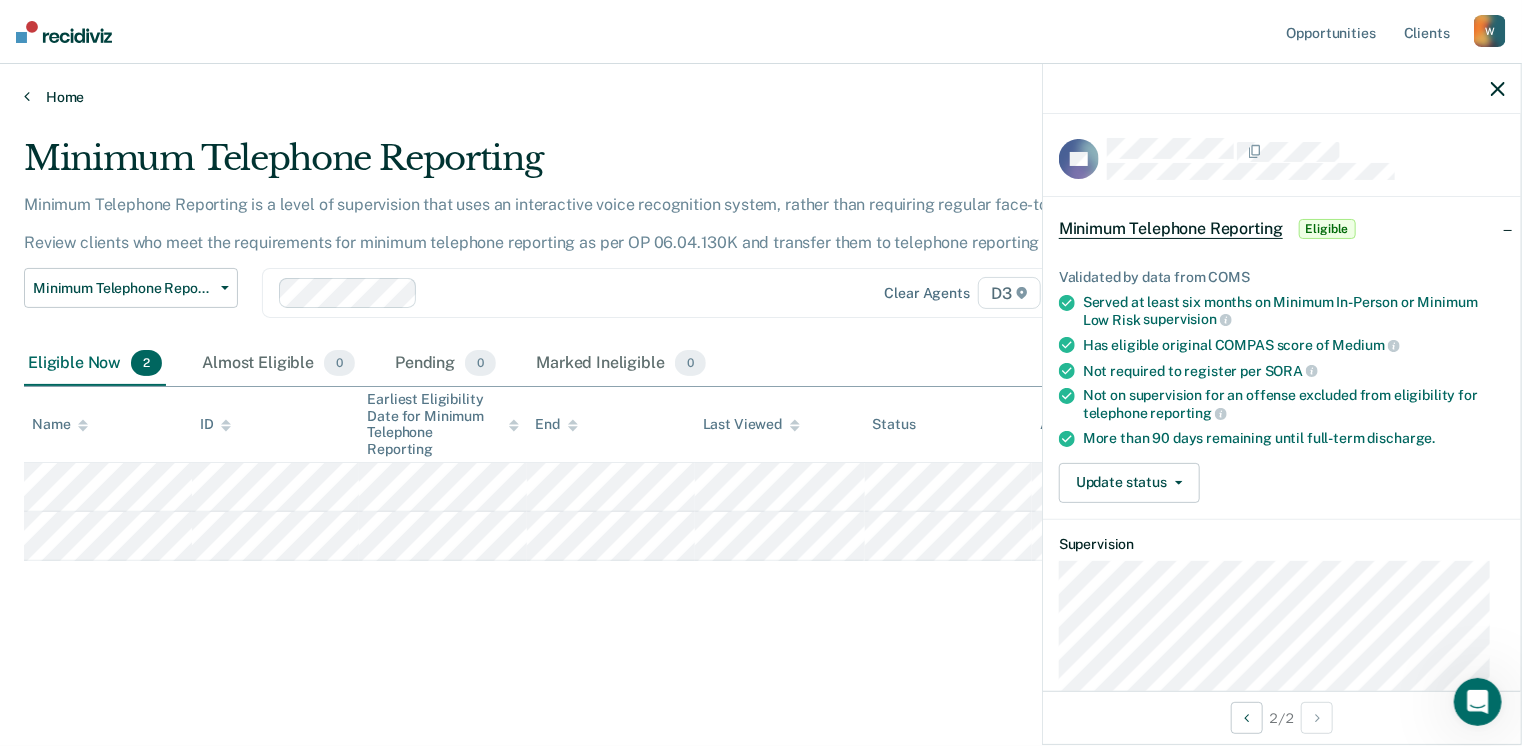 click on "Home" at bounding box center [761, 97] 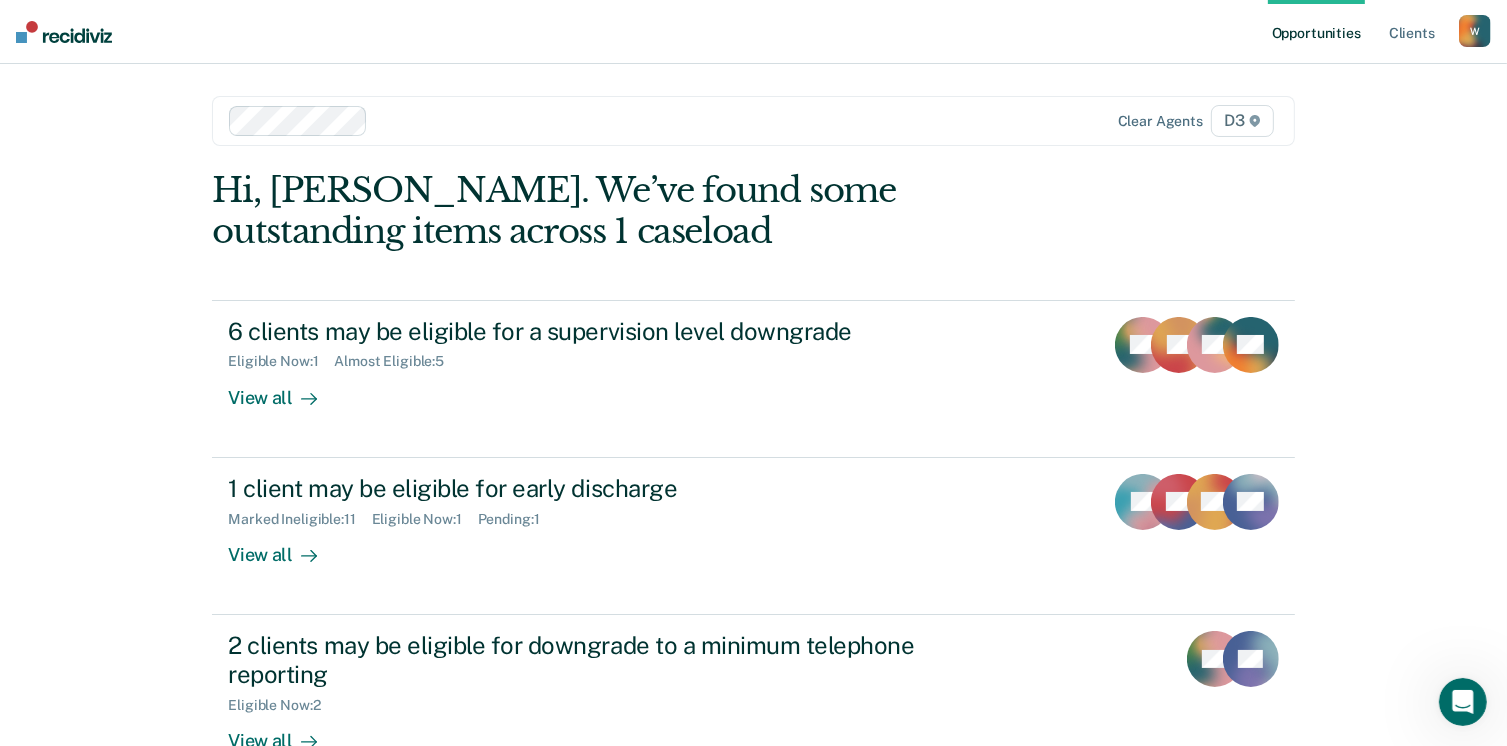 click on "Clear   agents D3   Hi, [PERSON_NAME]. We’ve found some outstanding items across 1 caseload 6 clients may be eligible for a supervision level downgrade Eligible Now :  1 Almost Eligible :  5 View all   RC AV TG + 3 1 client may be eligible for early discharge Marked Ineligible :  11 Eligible Now :  1 Pending :  1 View all   ZF DZ CH HK 2 clients may be eligible for downgrade to a minimum telephone reporting Eligible Now :  2 View all   RC CP" at bounding box center (753, 448) 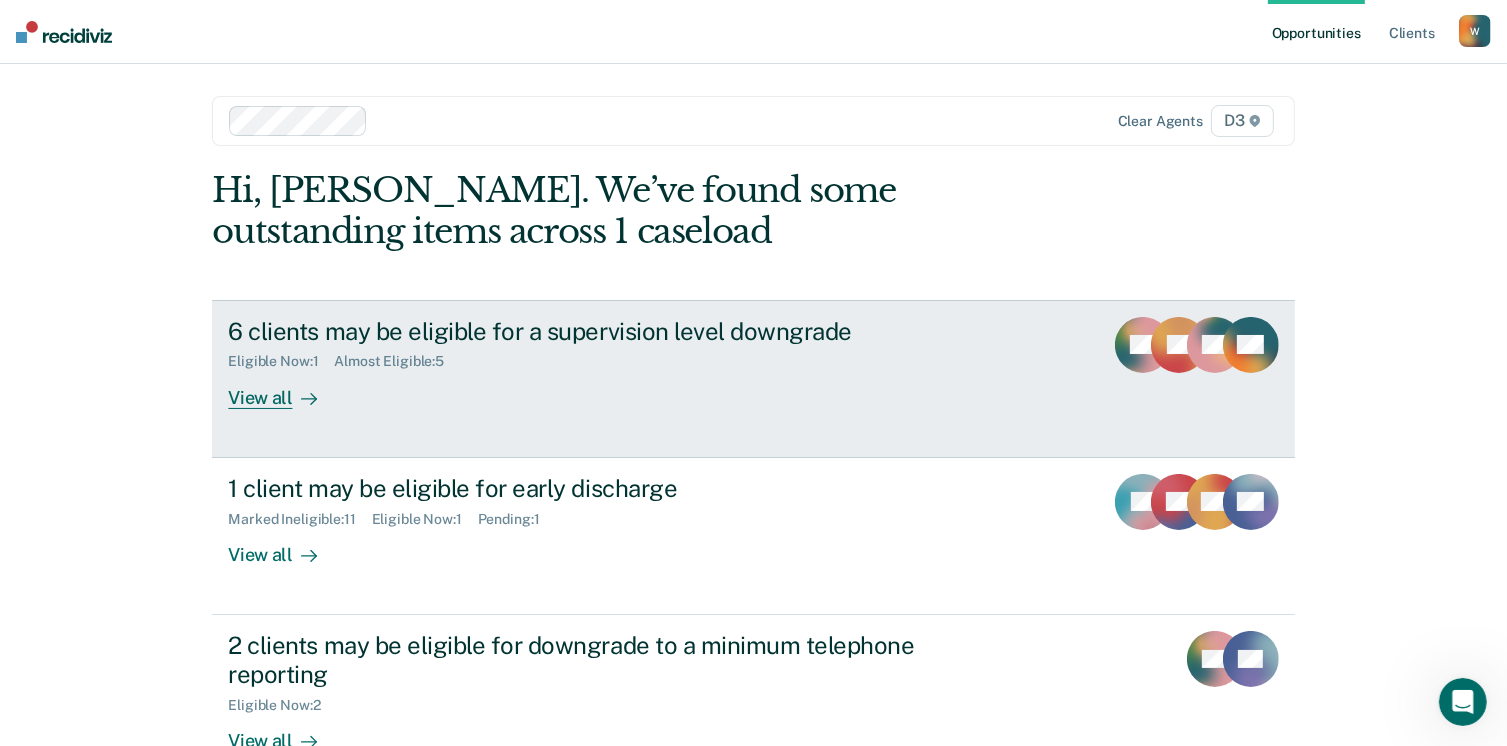 click on "Almost Eligible :  5" at bounding box center (397, 361) 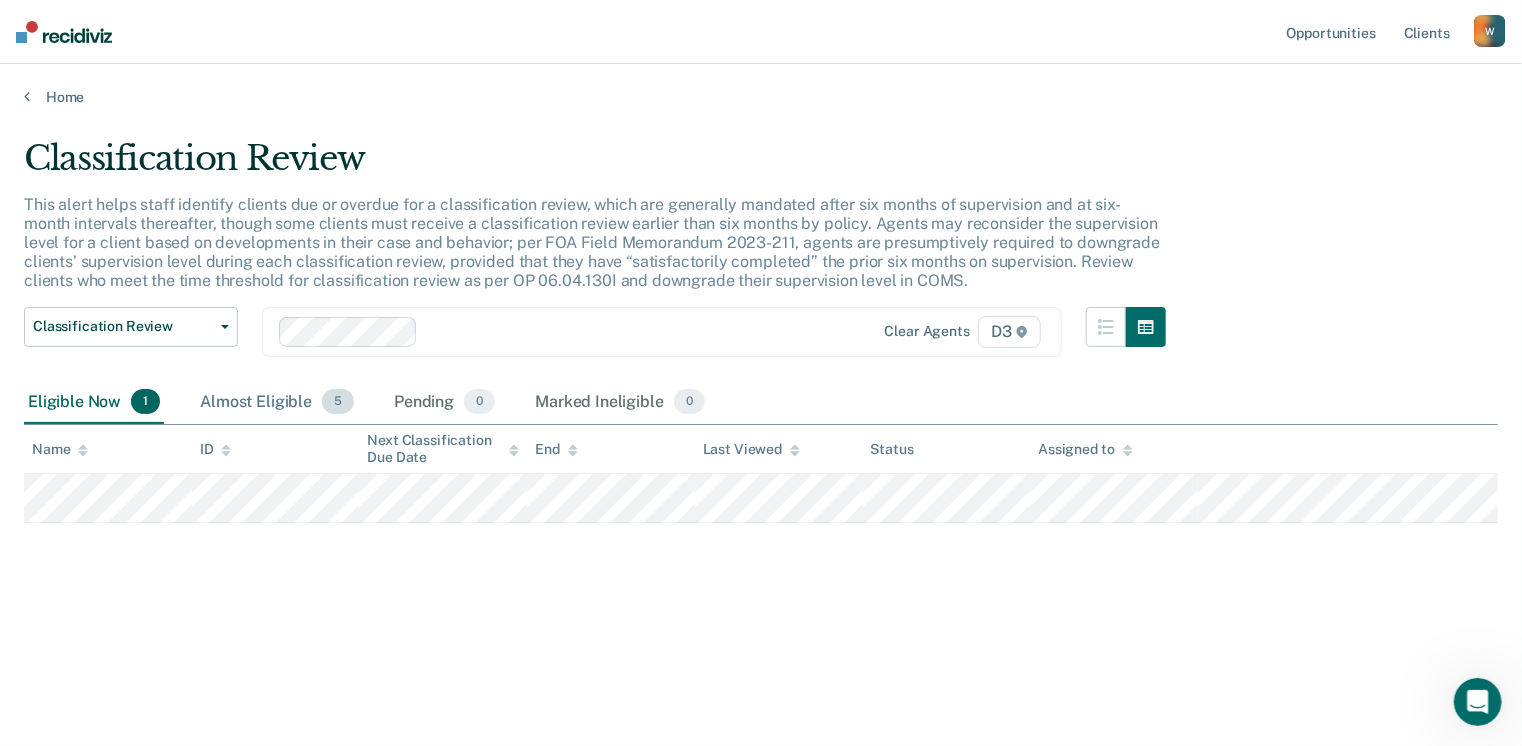 click on "Almost Eligible 5" at bounding box center [277, 403] 